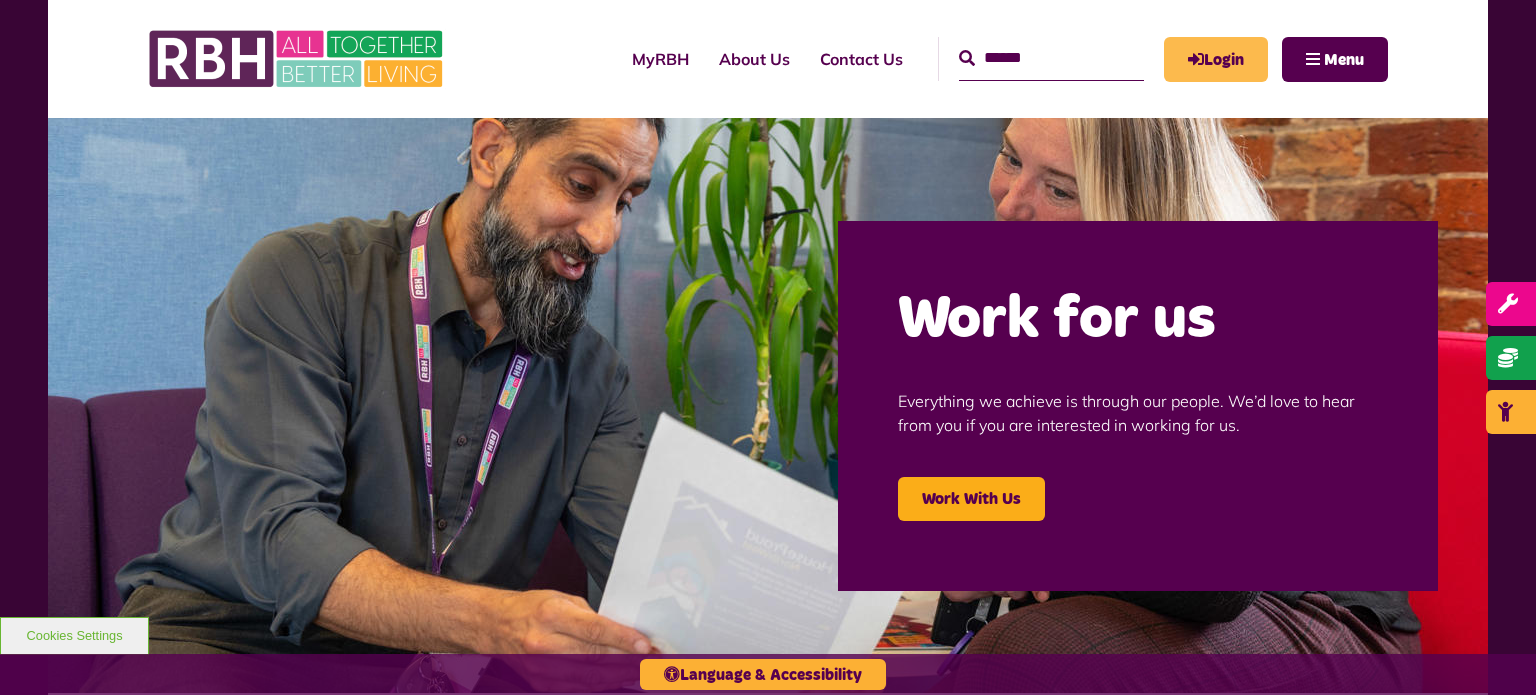 scroll, scrollTop: 0, scrollLeft: 0, axis: both 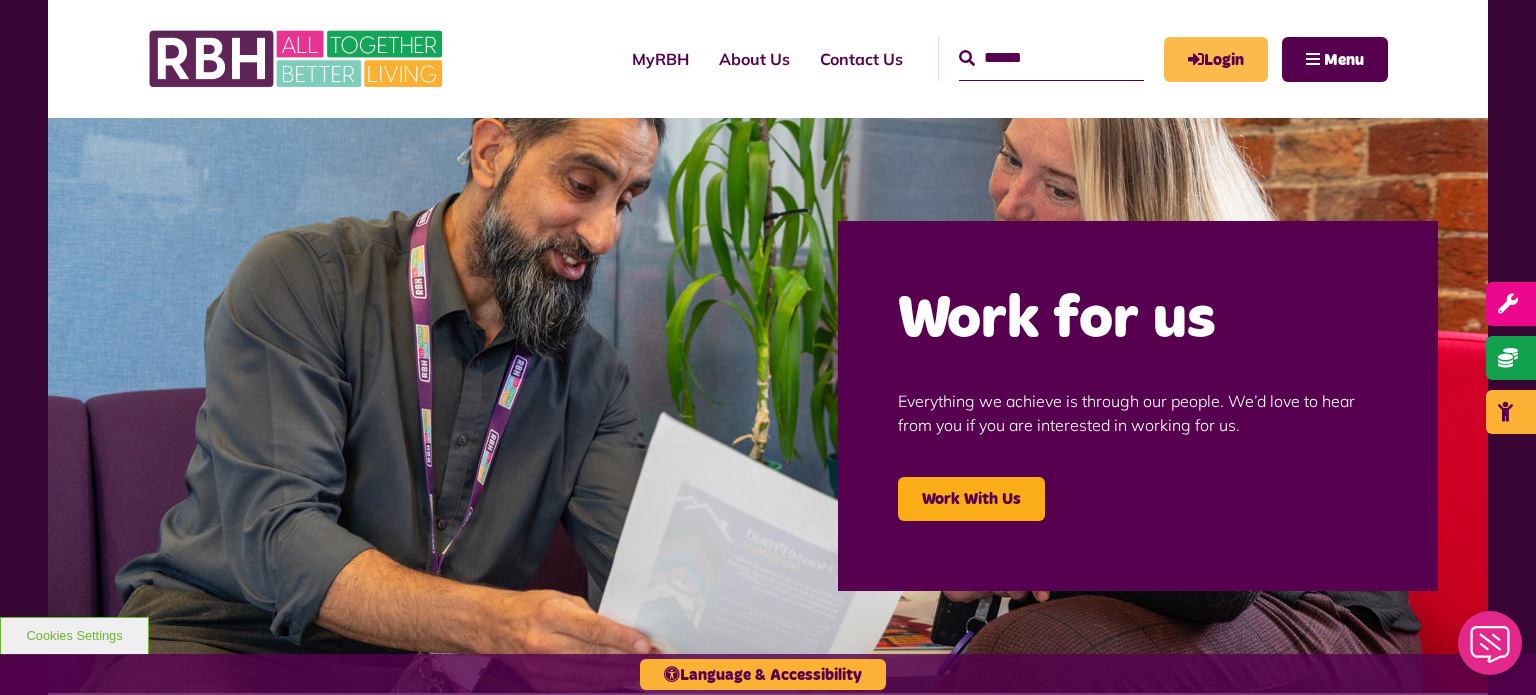 click on "Login" at bounding box center (1216, 59) 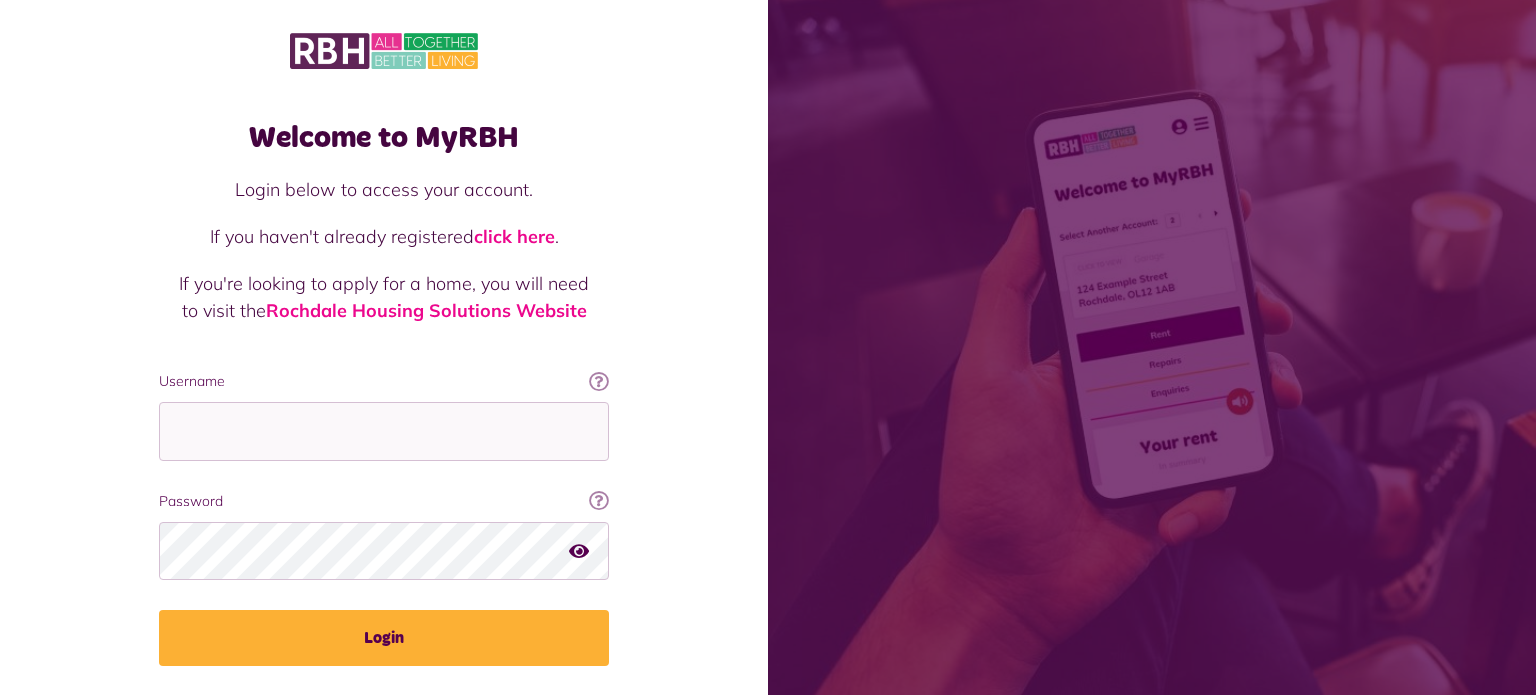 scroll, scrollTop: 0, scrollLeft: 0, axis: both 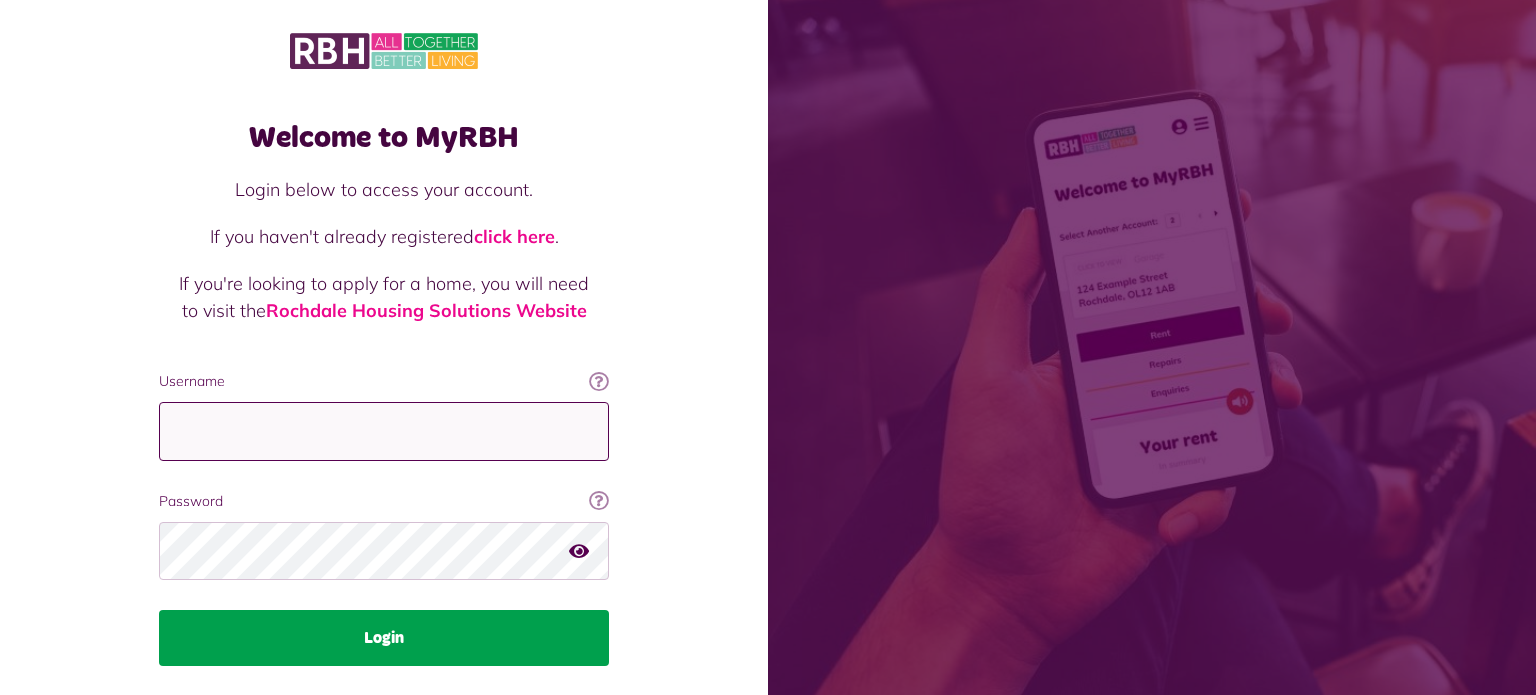 type on "**********" 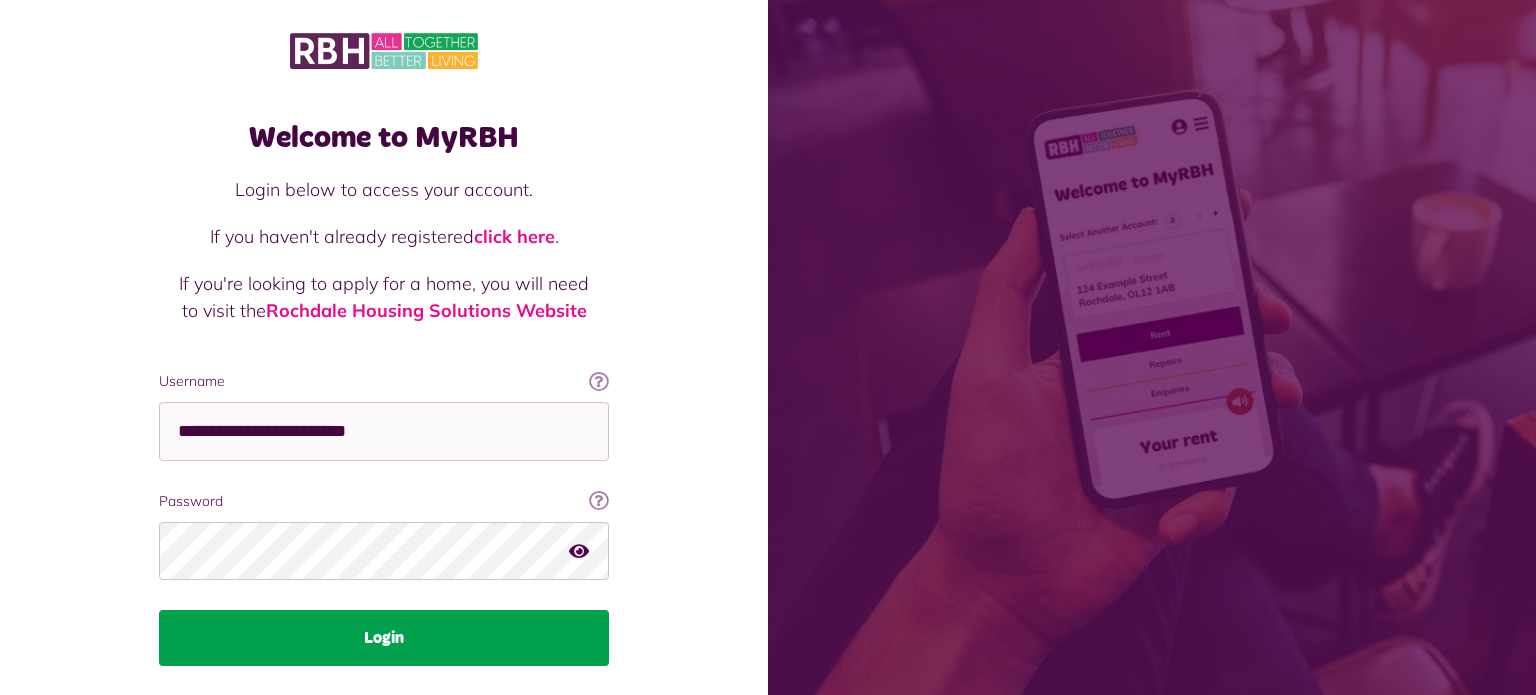 click on "Login" at bounding box center [384, 638] 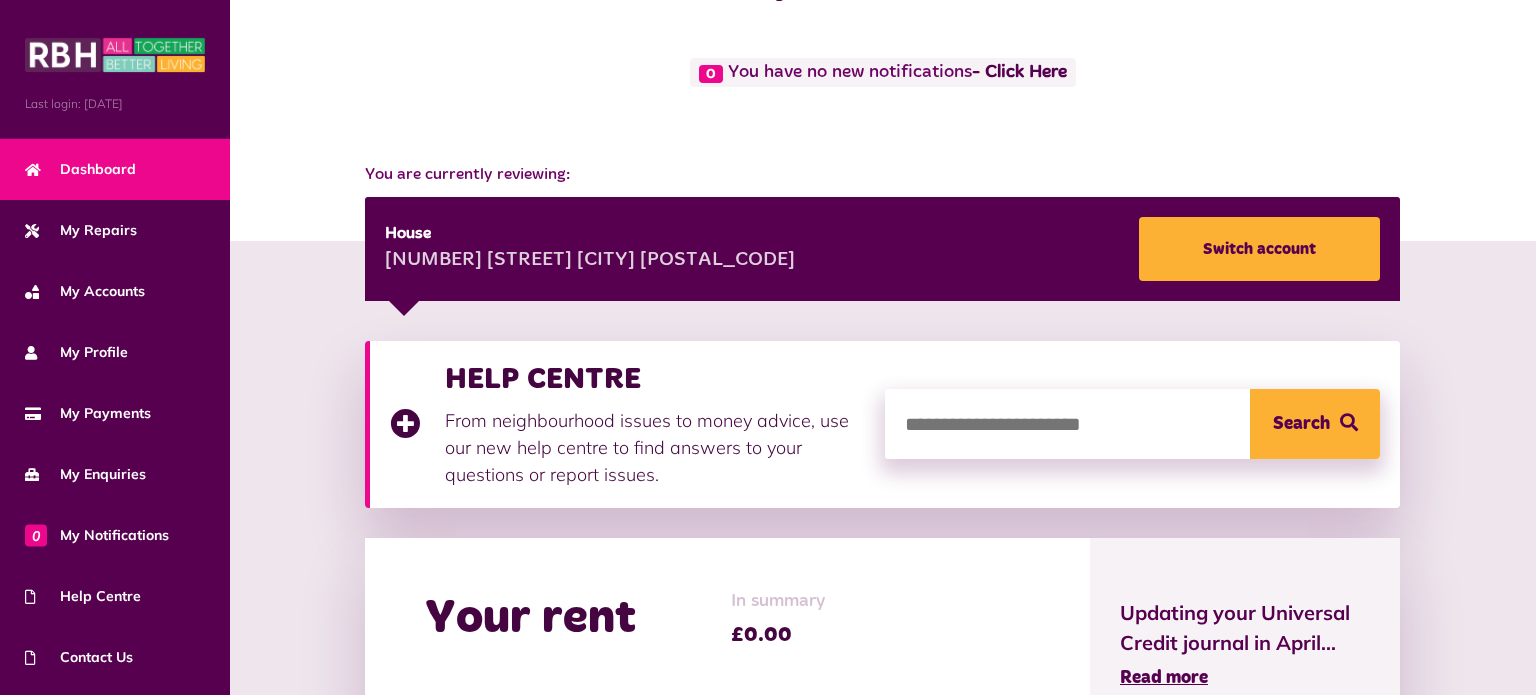 scroll, scrollTop: 100, scrollLeft: 0, axis: vertical 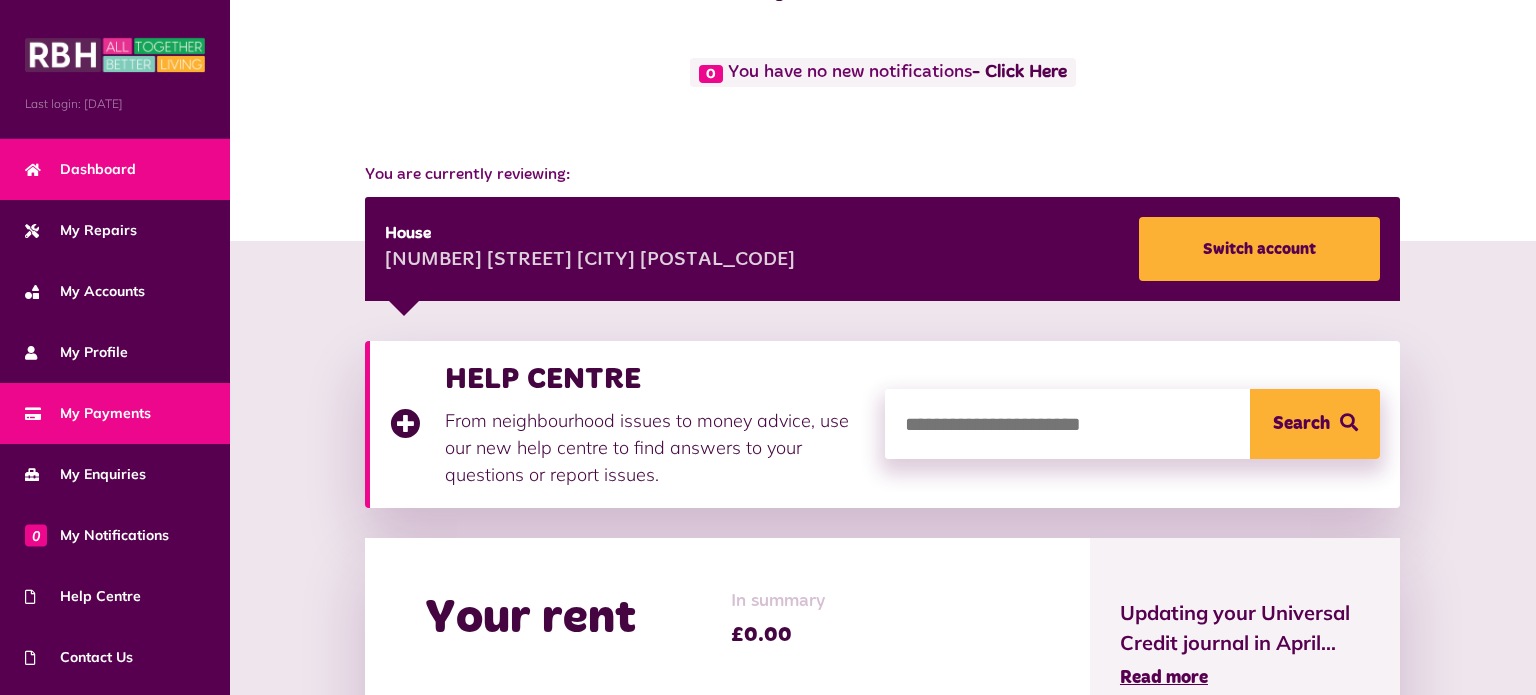click on "My Payments" at bounding box center (88, 413) 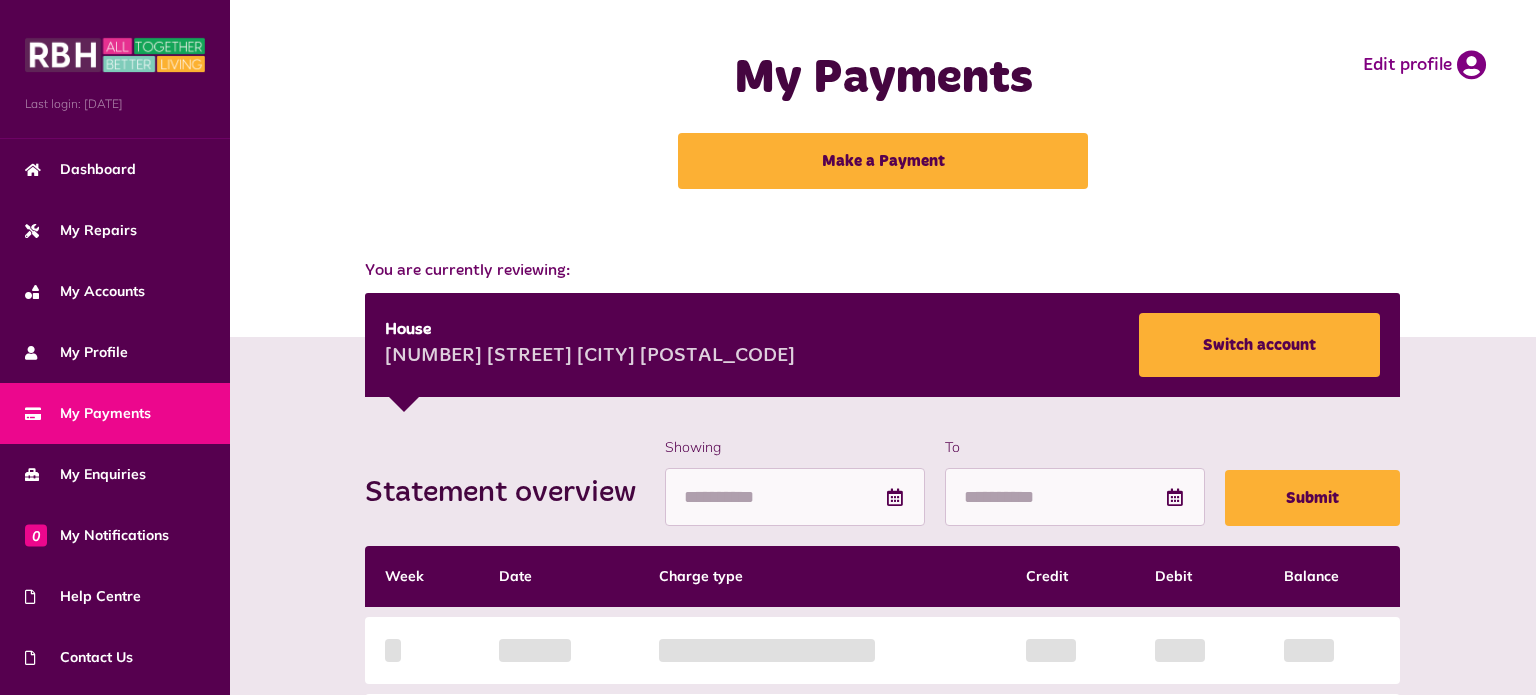 scroll, scrollTop: 0, scrollLeft: 0, axis: both 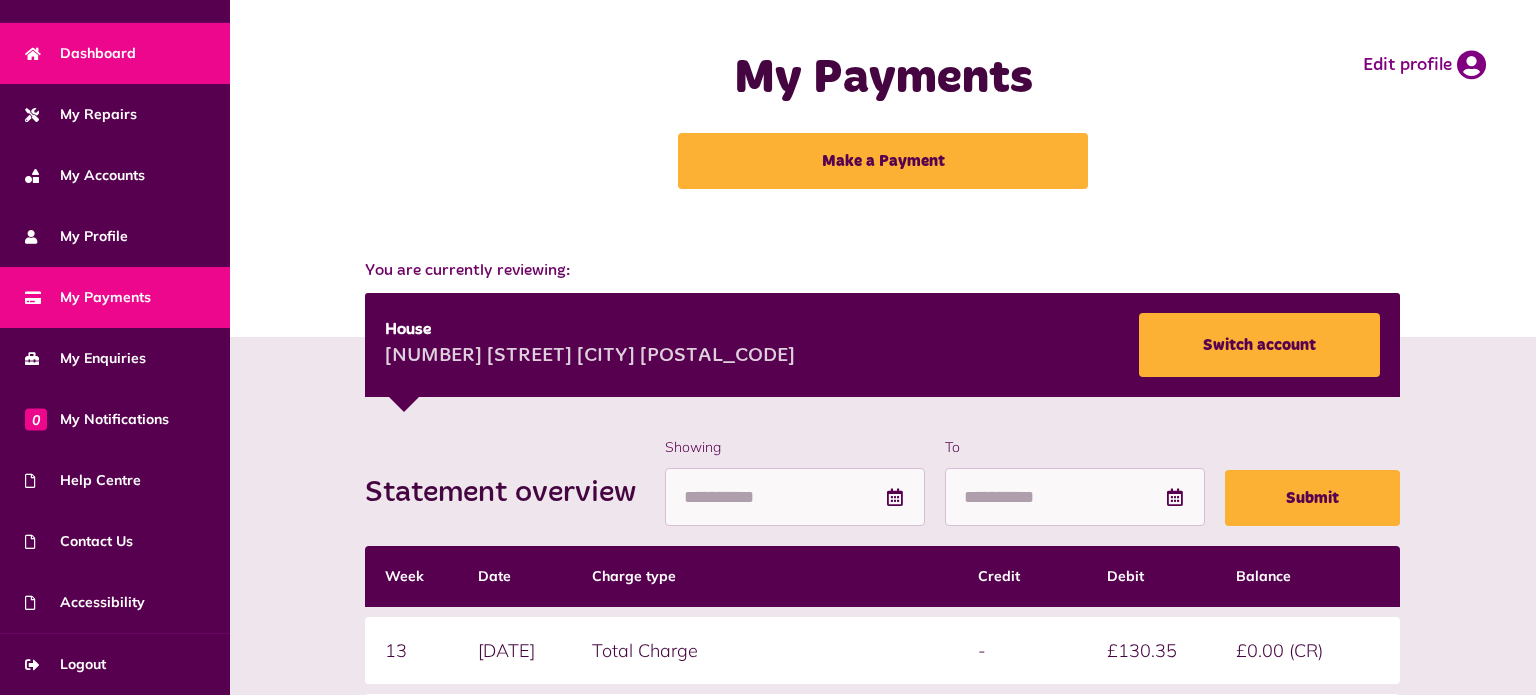 click on "Dashboard" at bounding box center [80, 53] 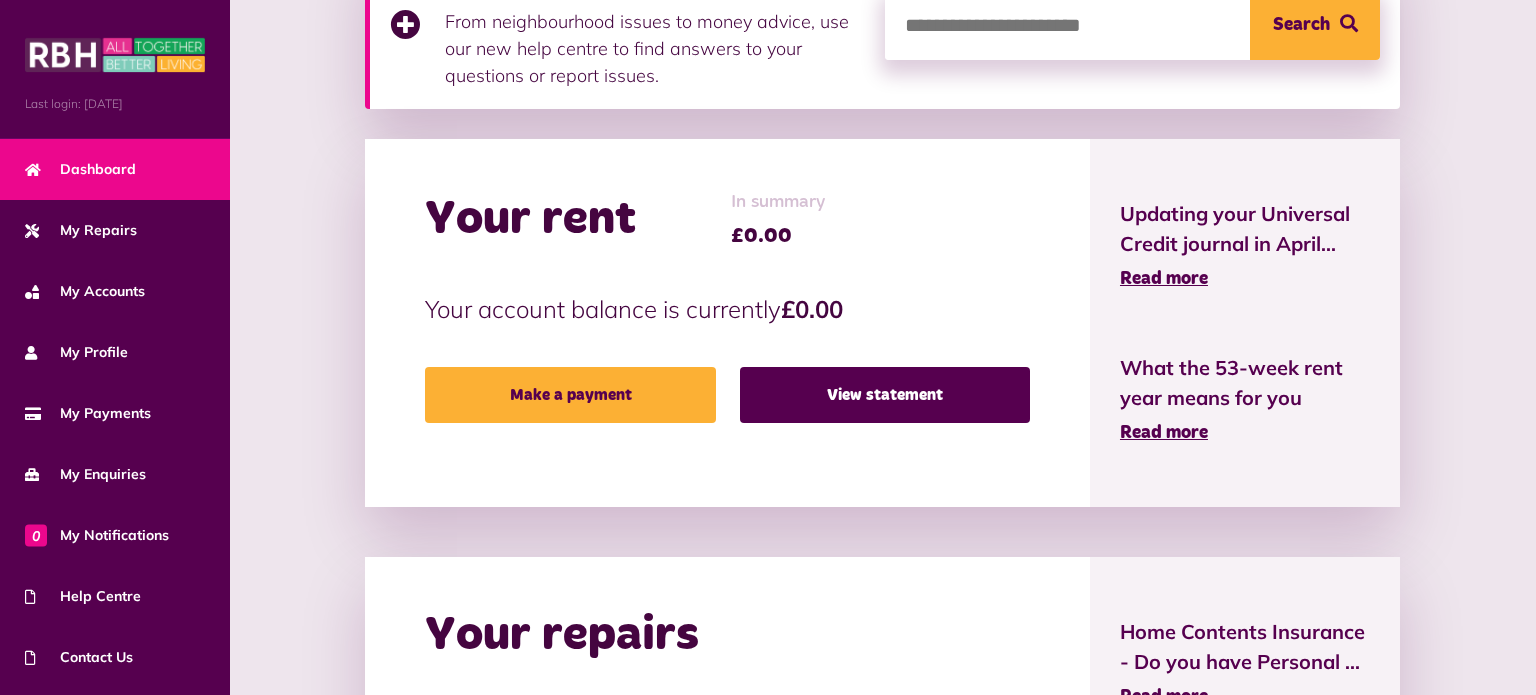 scroll, scrollTop: 539, scrollLeft: 0, axis: vertical 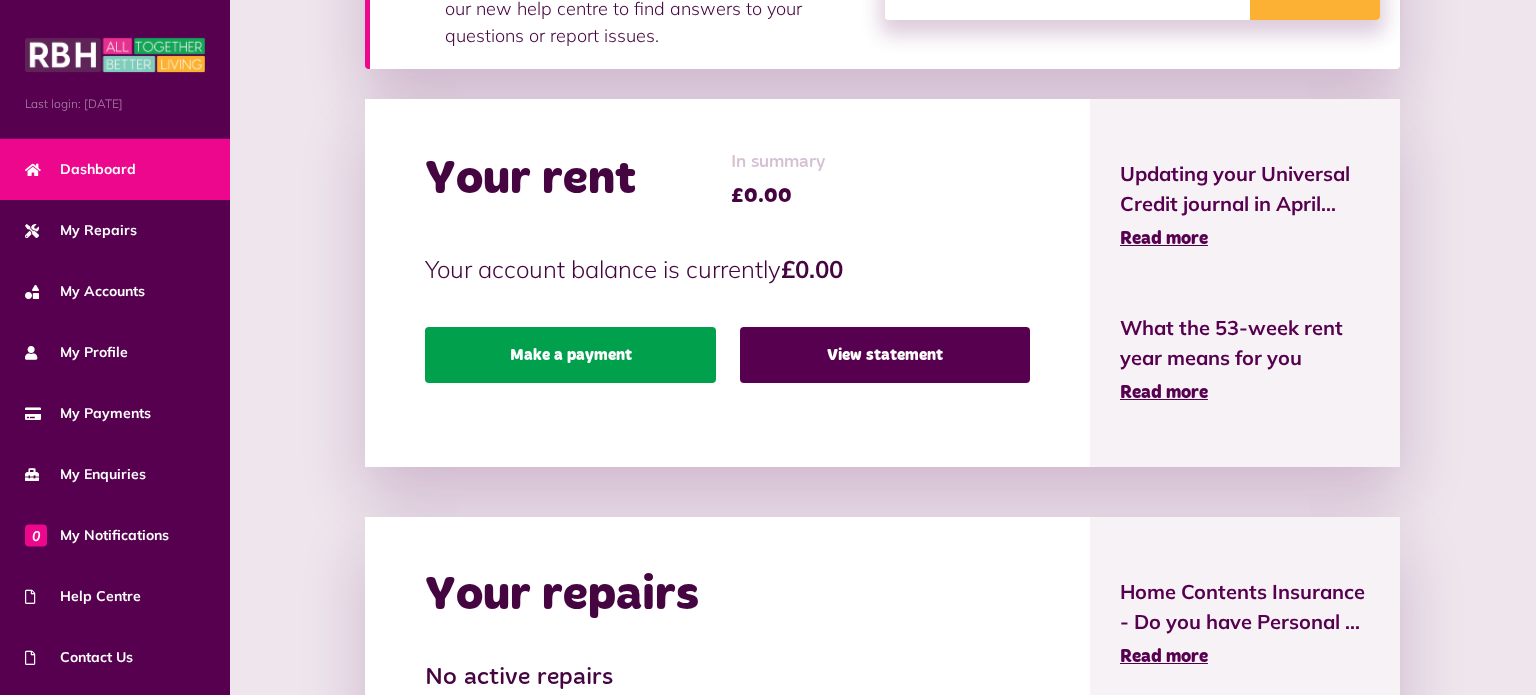 click on "Make a payment" at bounding box center (570, 355) 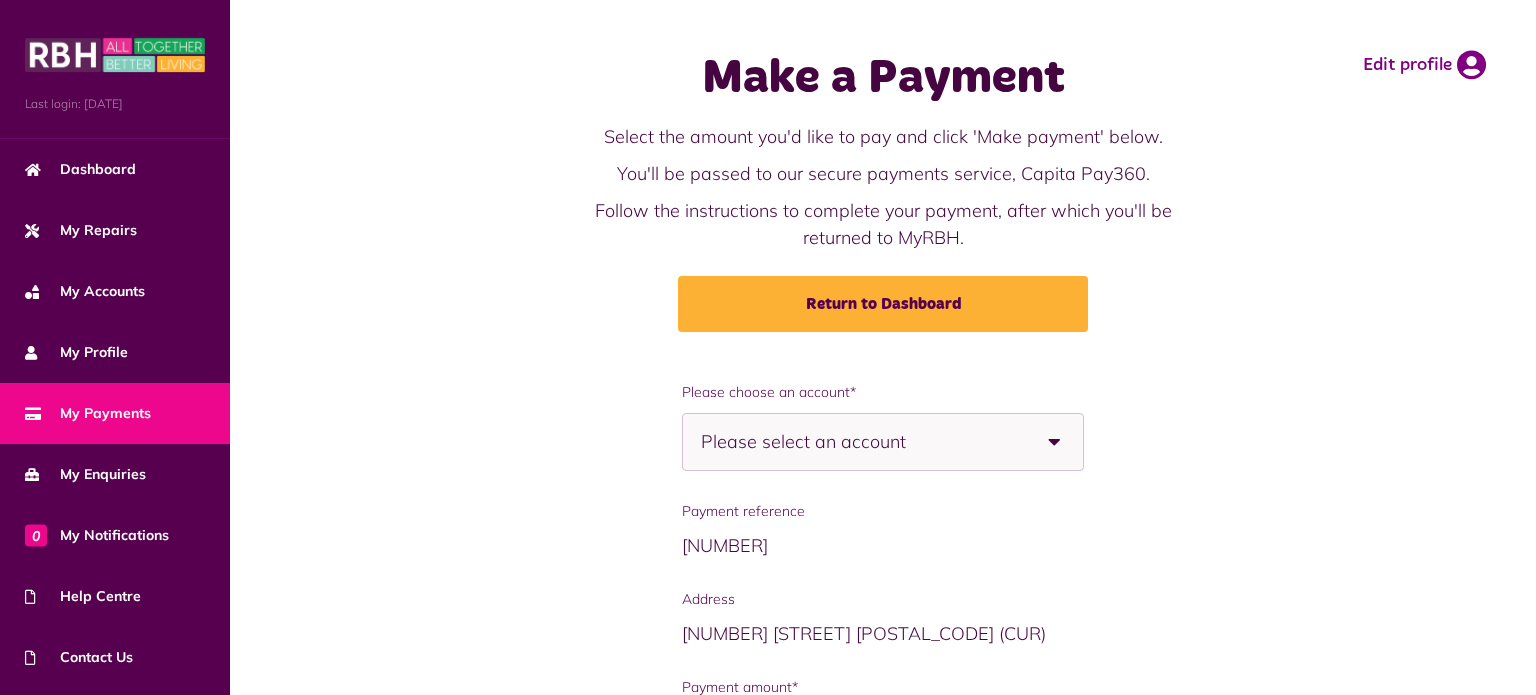 scroll, scrollTop: 0, scrollLeft: 0, axis: both 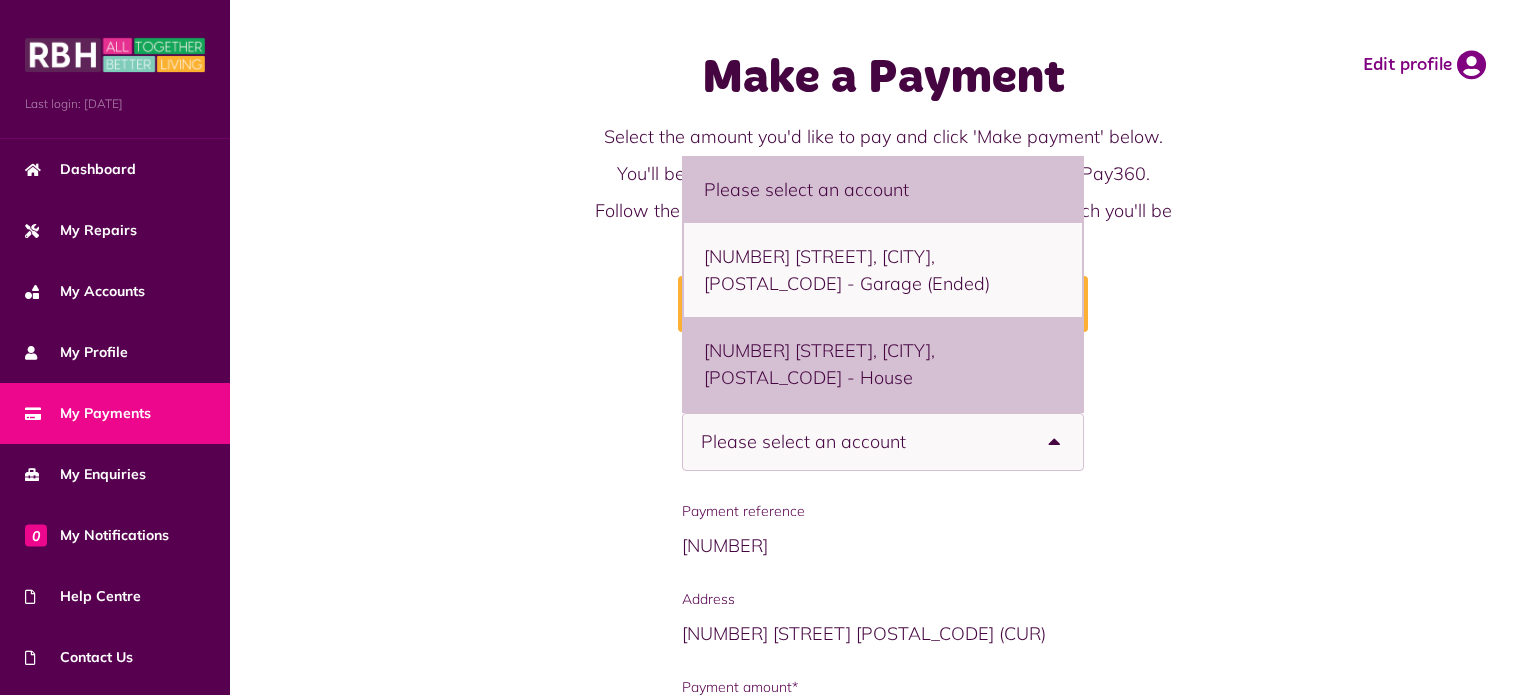 click on "9 Ansdell Road, Rochdale, OL16 4TT - House" at bounding box center (883, 364) 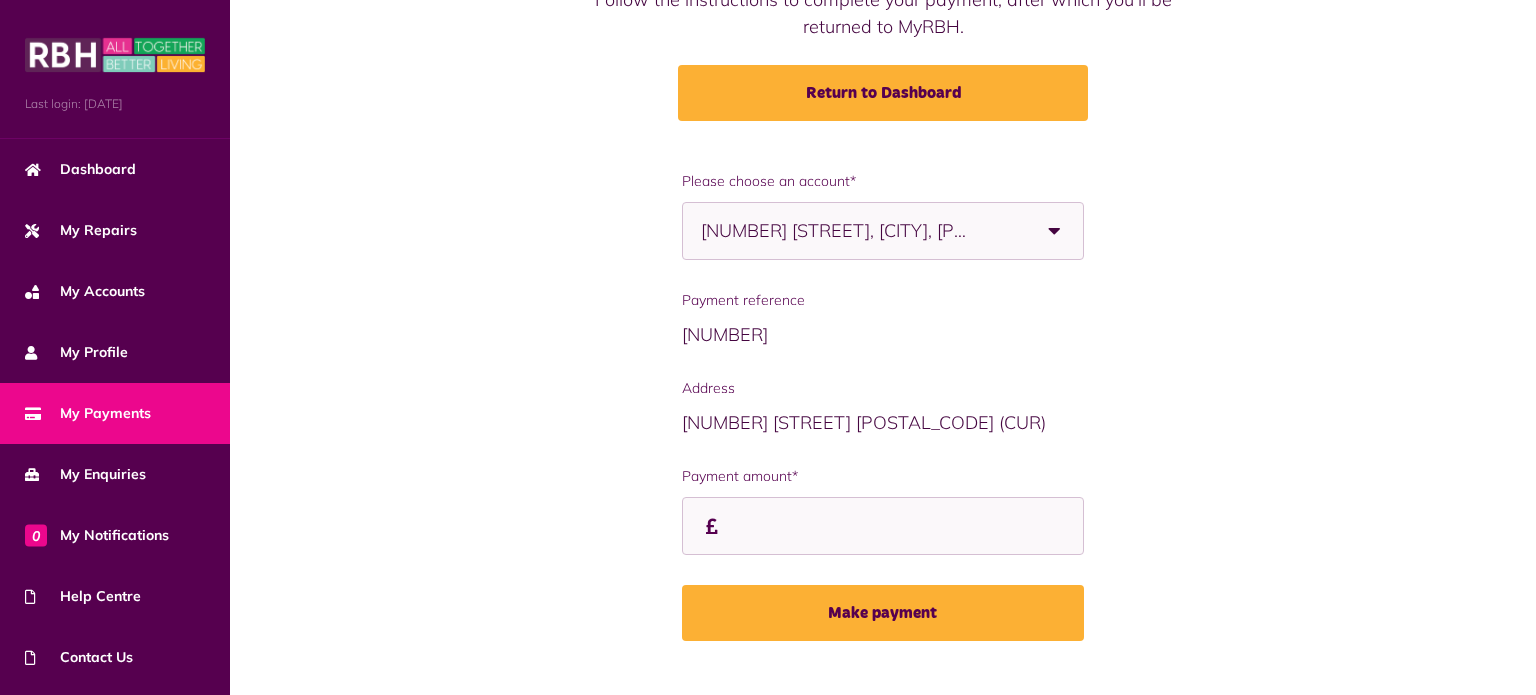 scroll, scrollTop: 212, scrollLeft: 0, axis: vertical 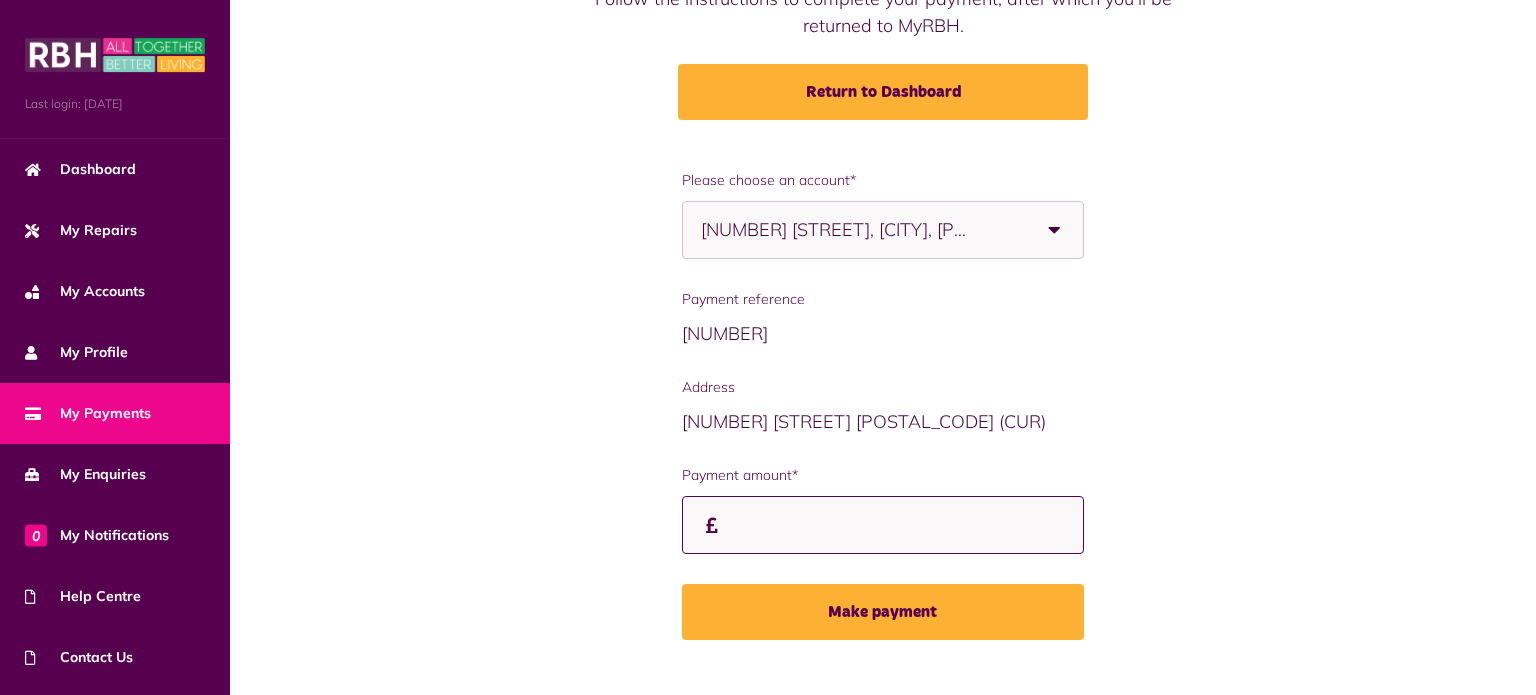 click on "Payment amount*" at bounding box center (0, 0) 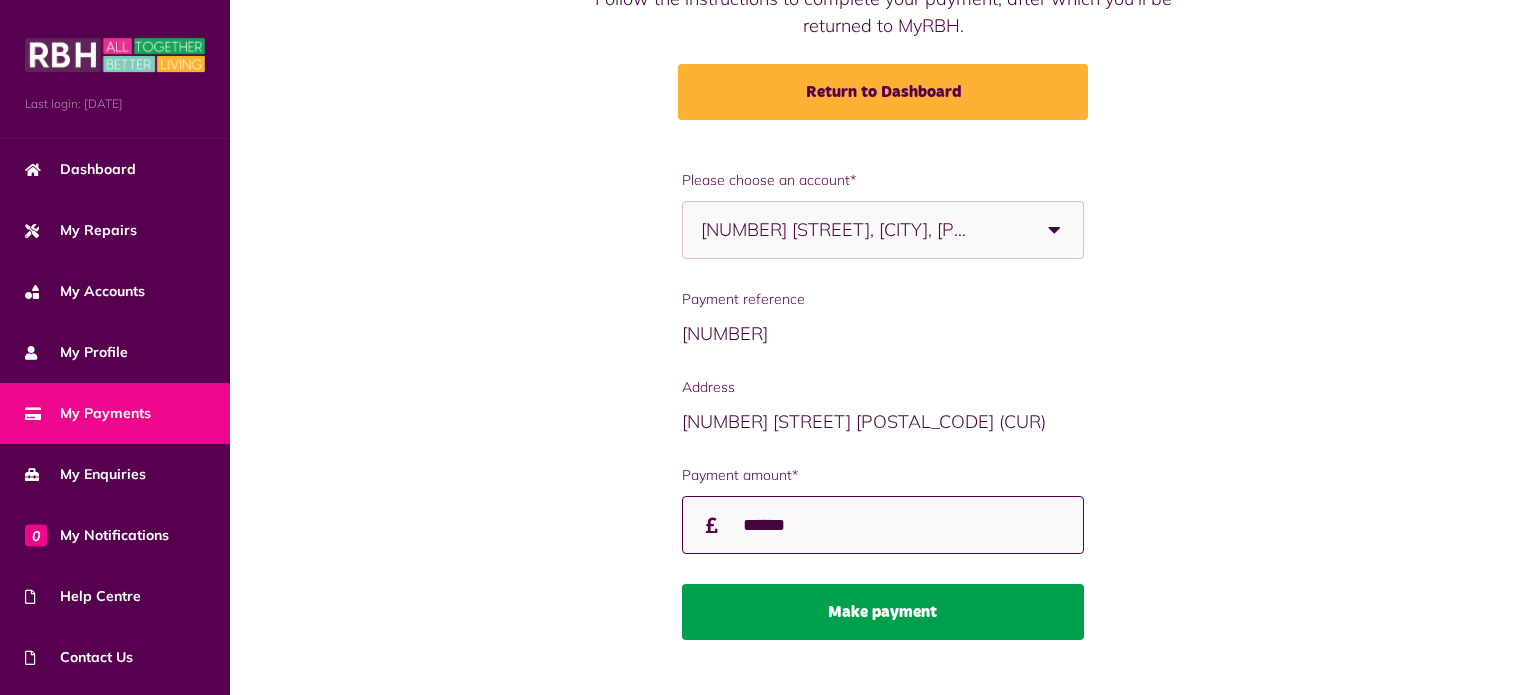 type on "******" 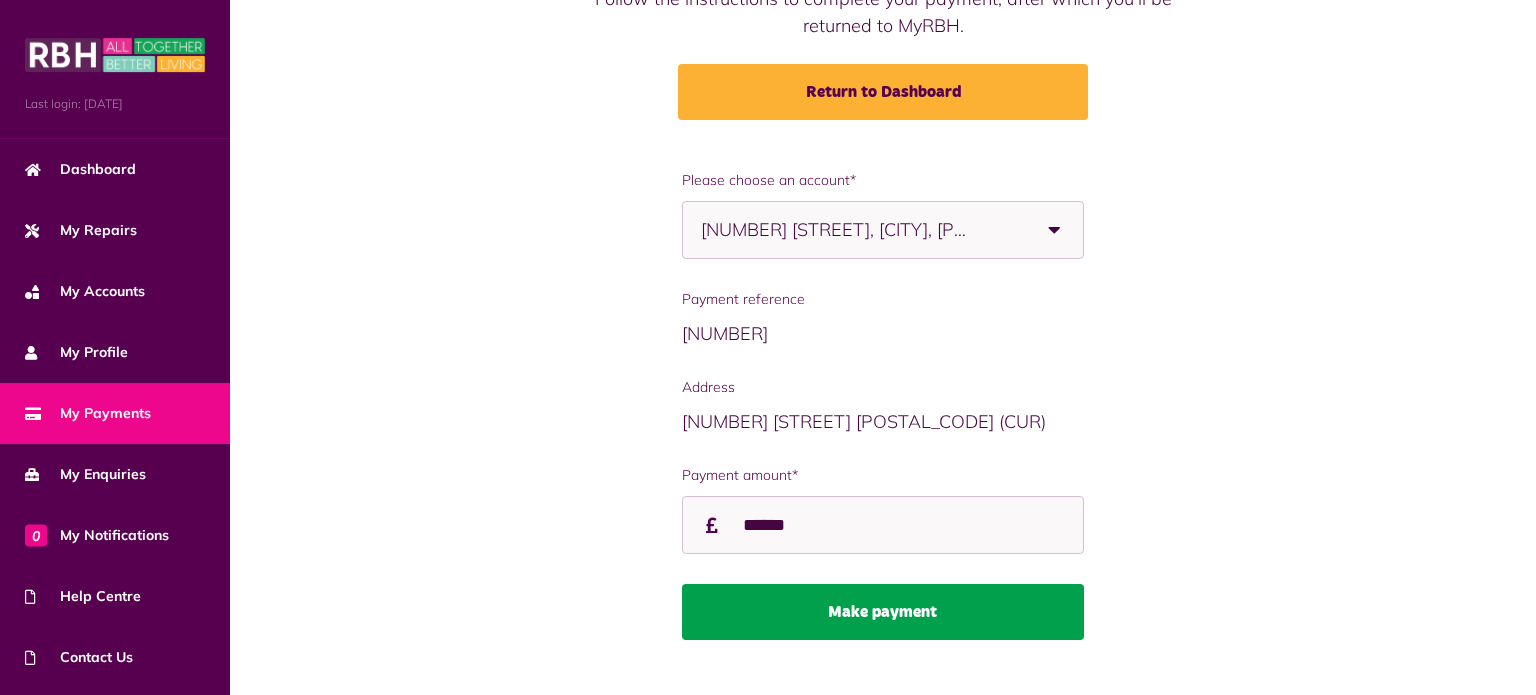 click on "Make payment" at bounding box center (883, 612) 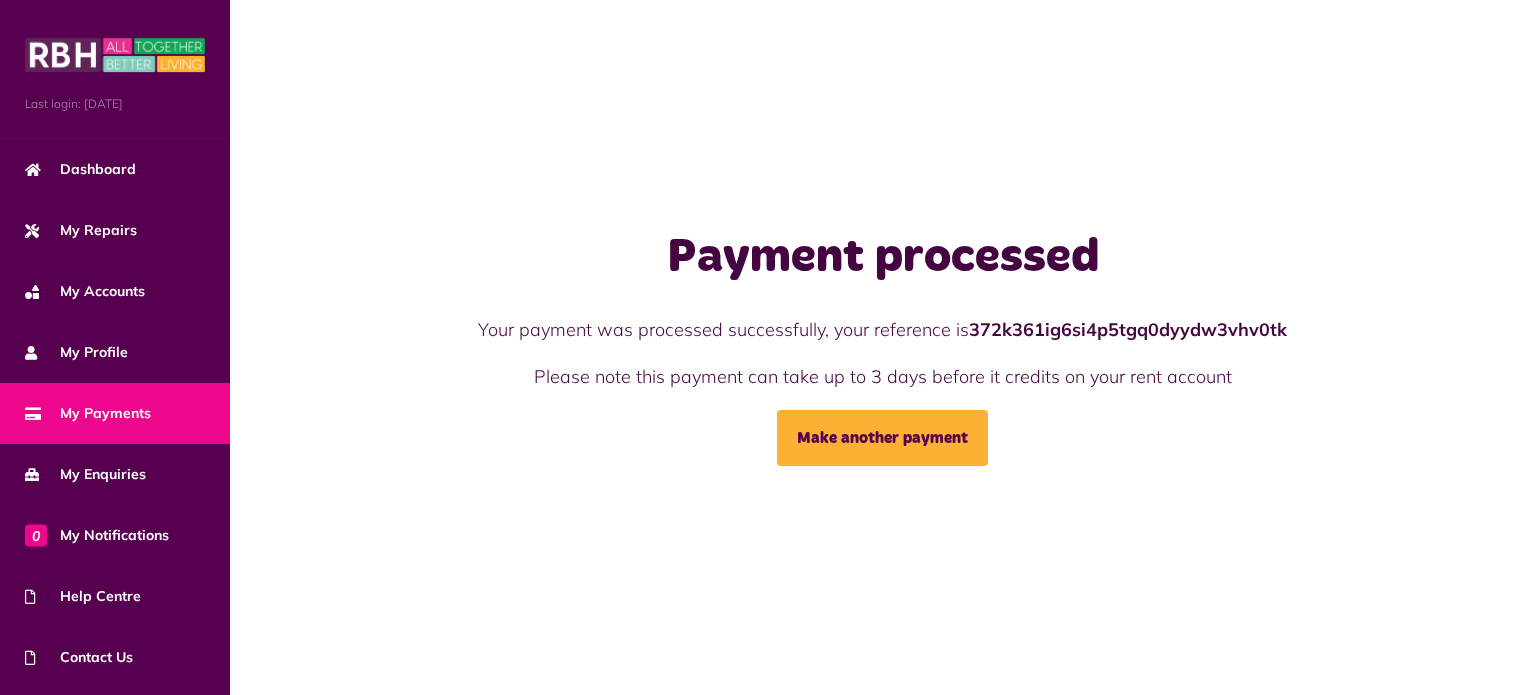 scroll, scrollTop: 0, scrollLeft: 0, axis: both 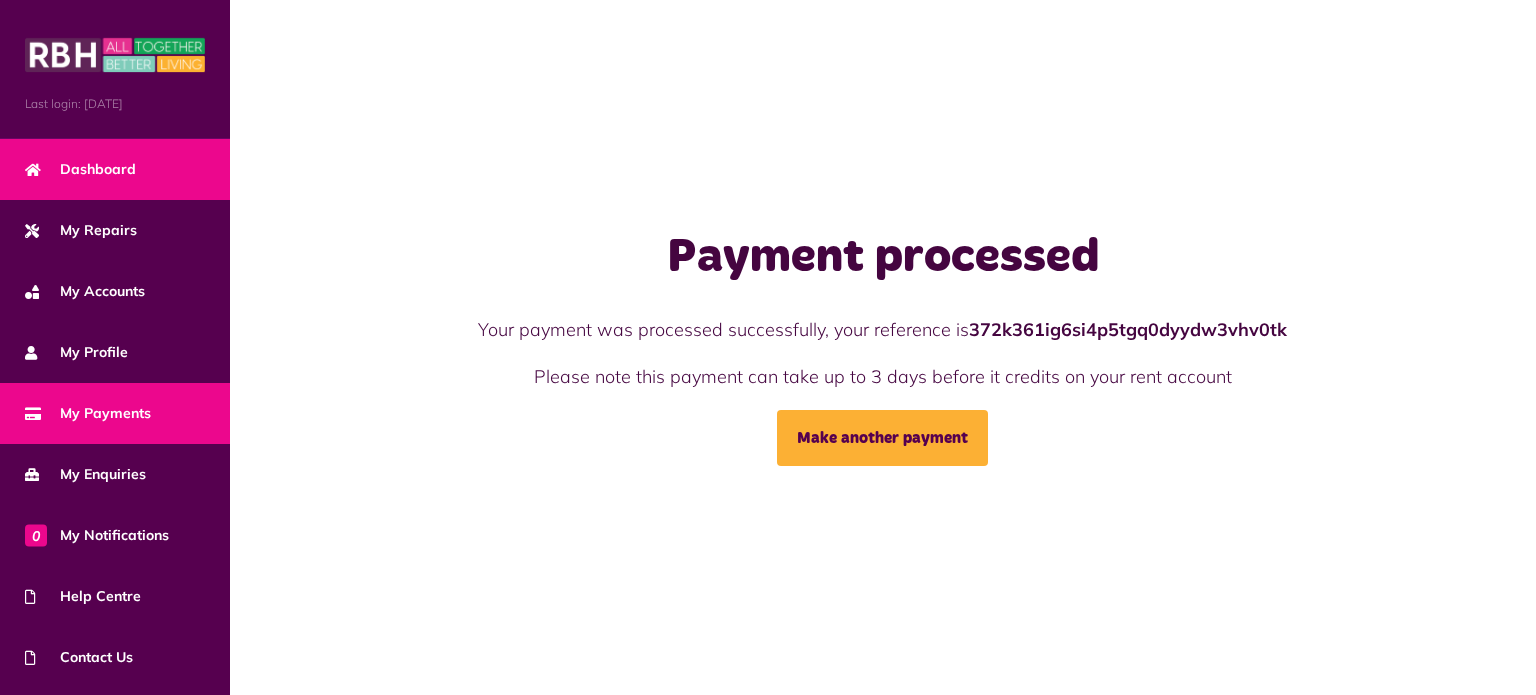 click on "Dashboard" at bounding box center (80, 169) 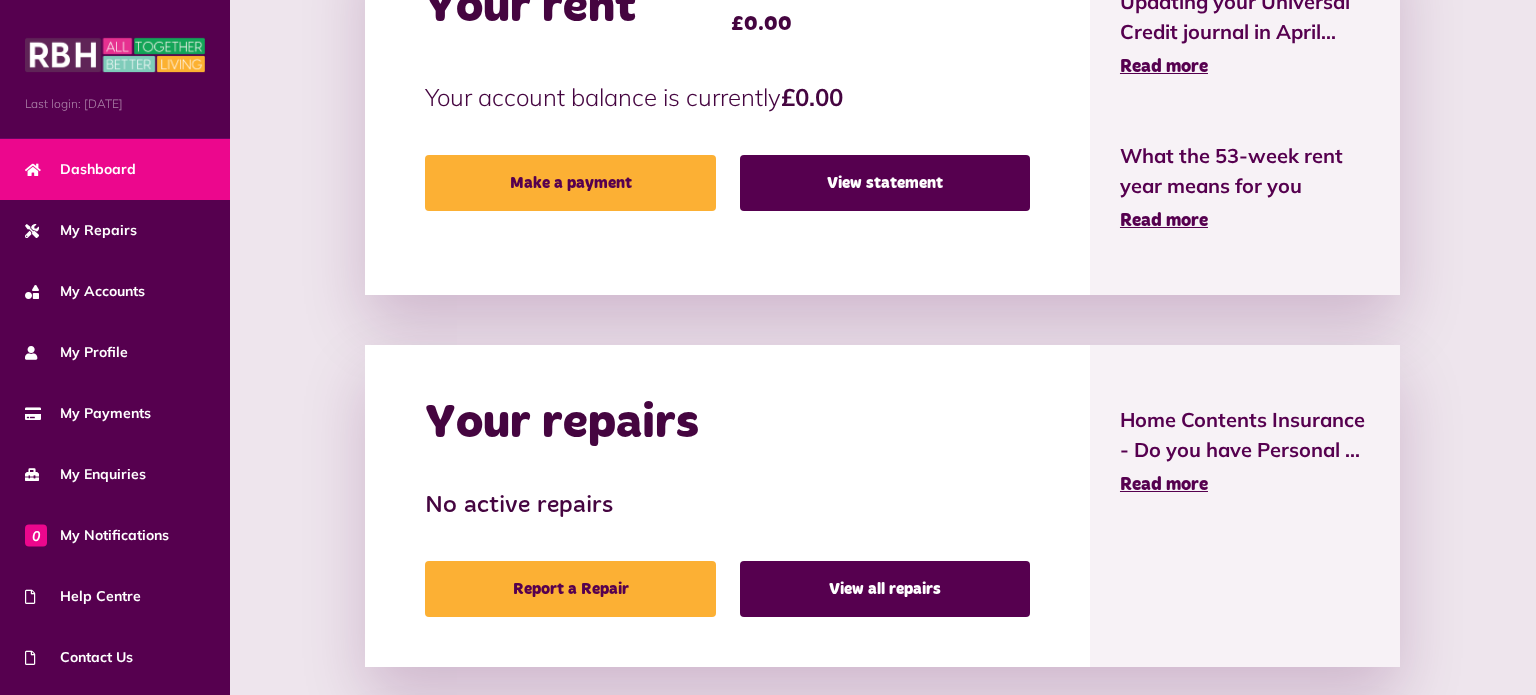 scroll, scrollTop: 713, scrollLeft: 0, axis: vertical 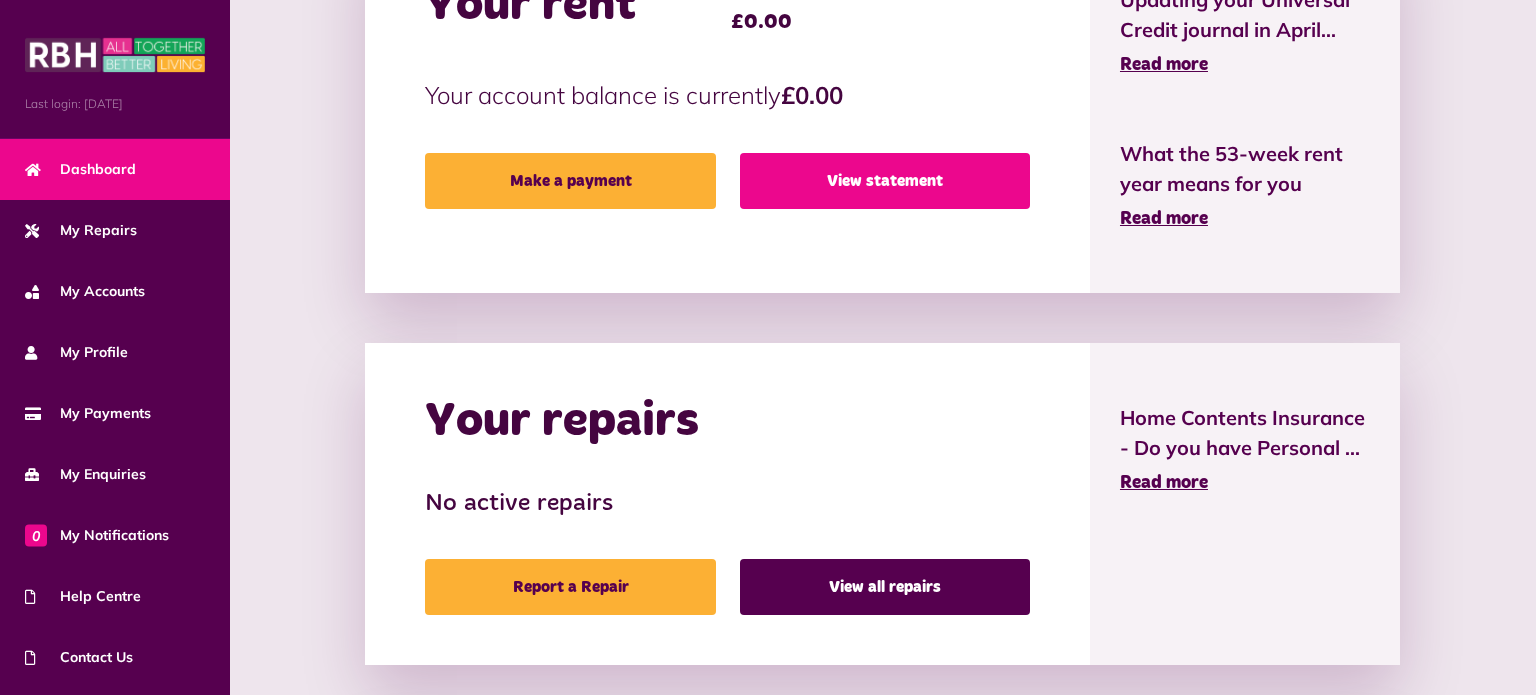 click on "View statement" at bounding box center [885, 181] 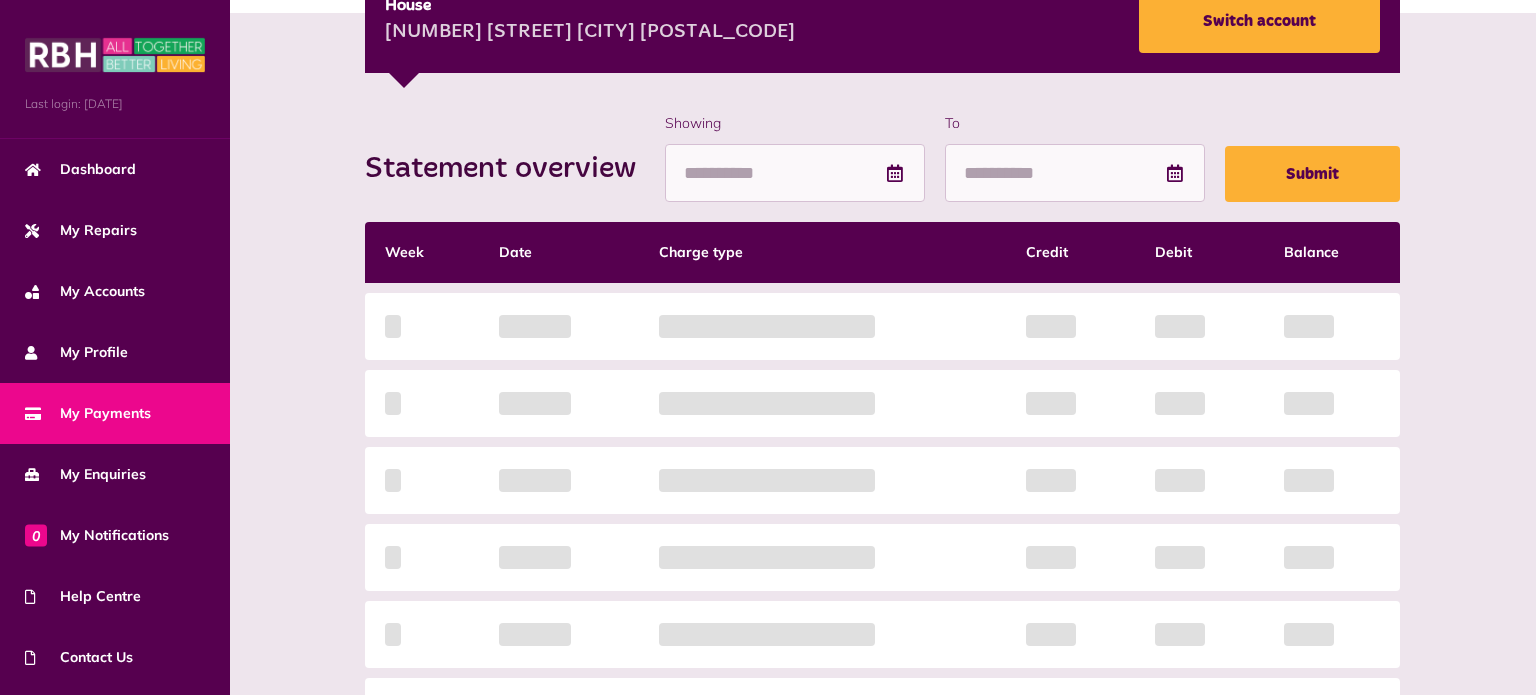 scroll, scrollTop: 339, scrollLeft: 0, axis: vertical 